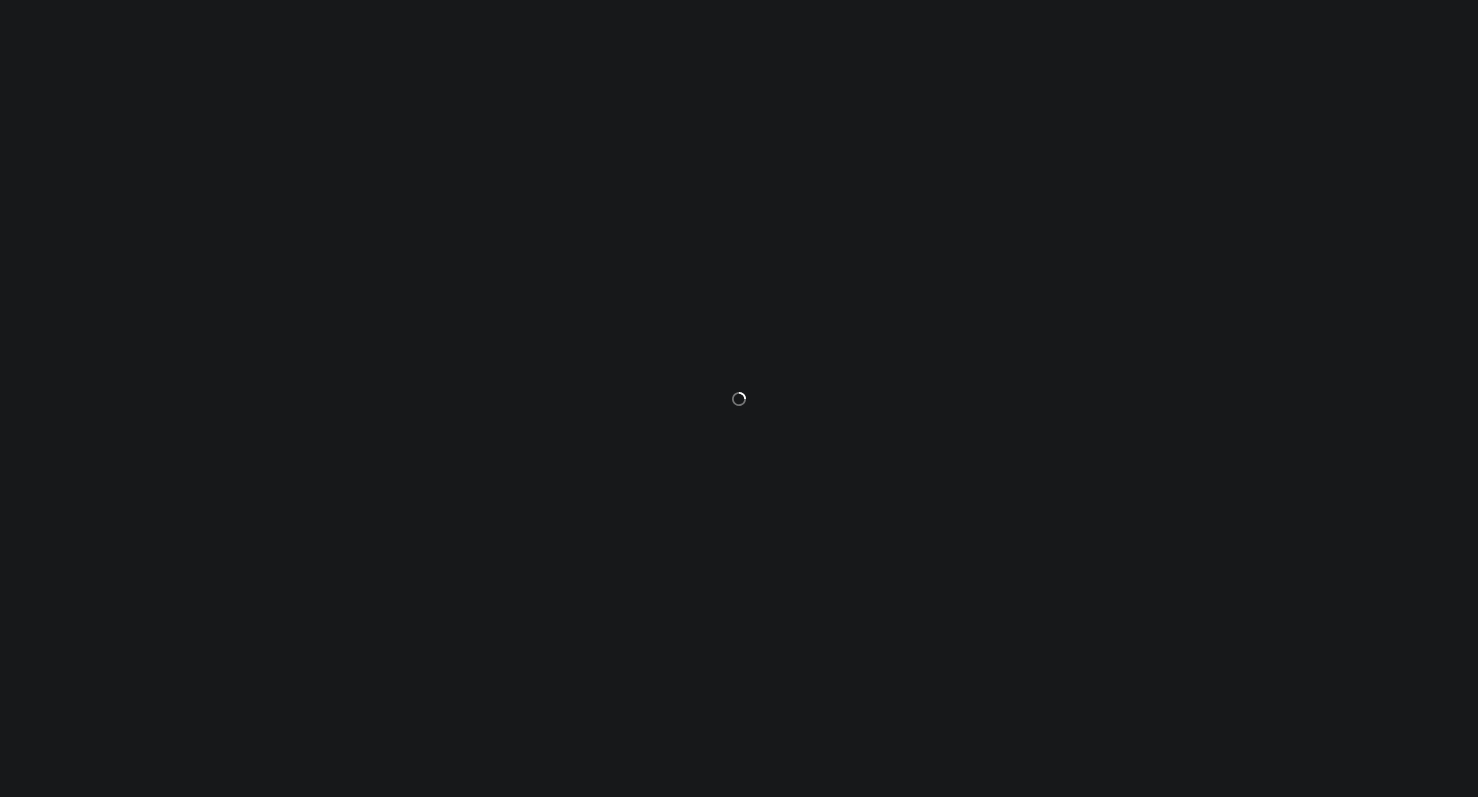 scroll, scrollTop: 0, scrollLeft: 0, axis: both 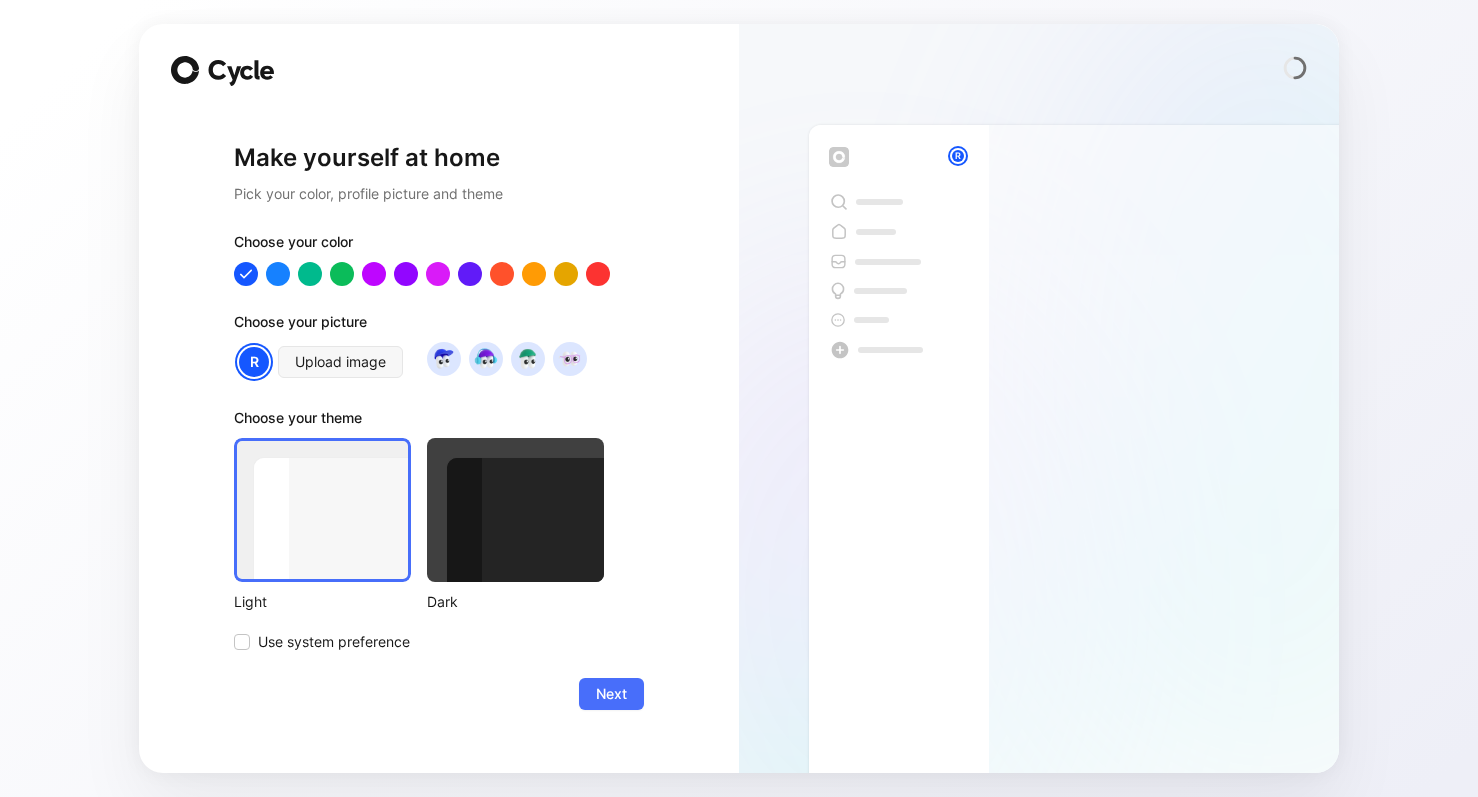 click on "Make yourself at home Pick your color, profile picture and theme Choose your color Choose your picture R Upload image Choose your theme Light Dark Use system preference Next R" at bounding box center (739, 398) 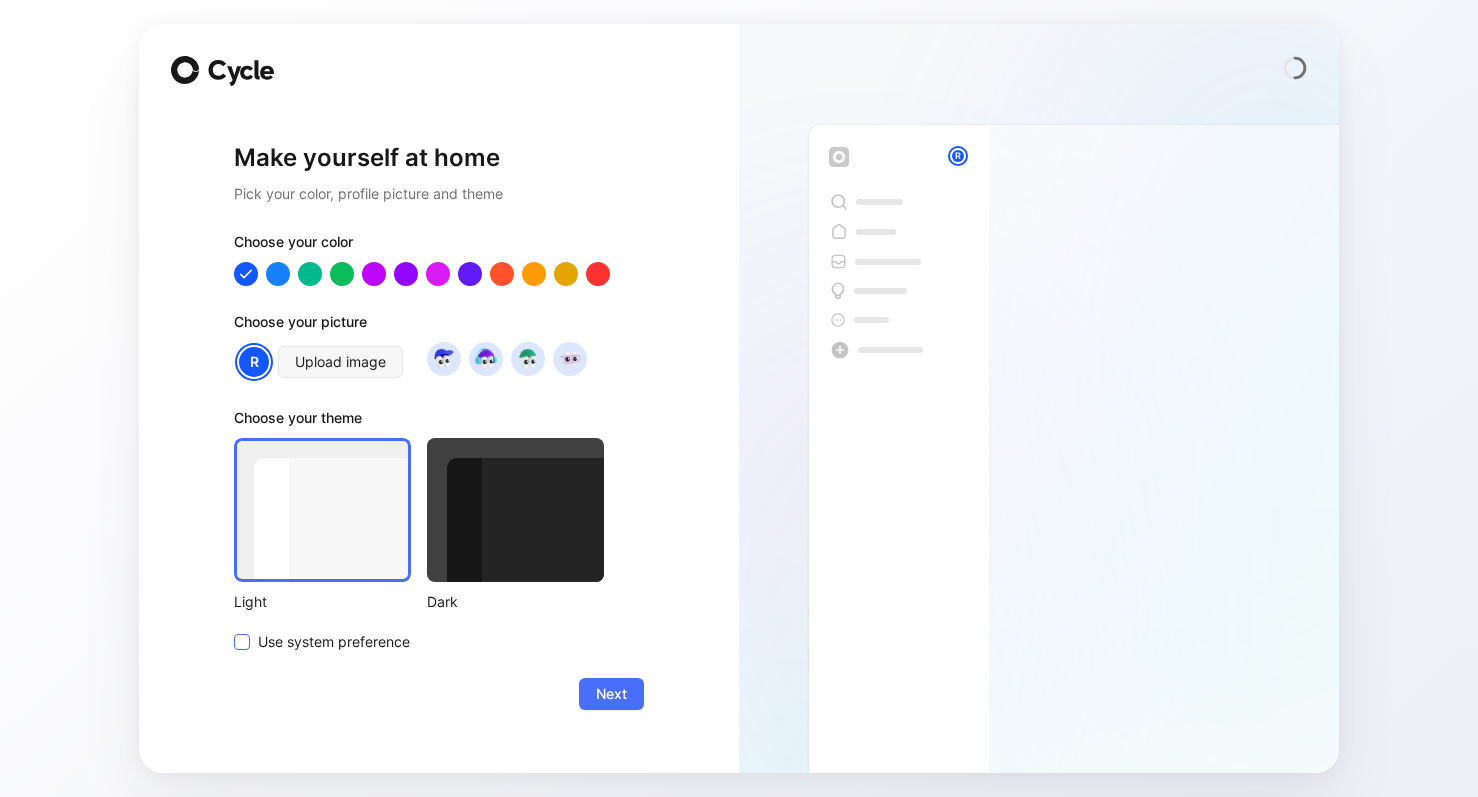 click on "Use system preference" at bounding box center [334, 642] 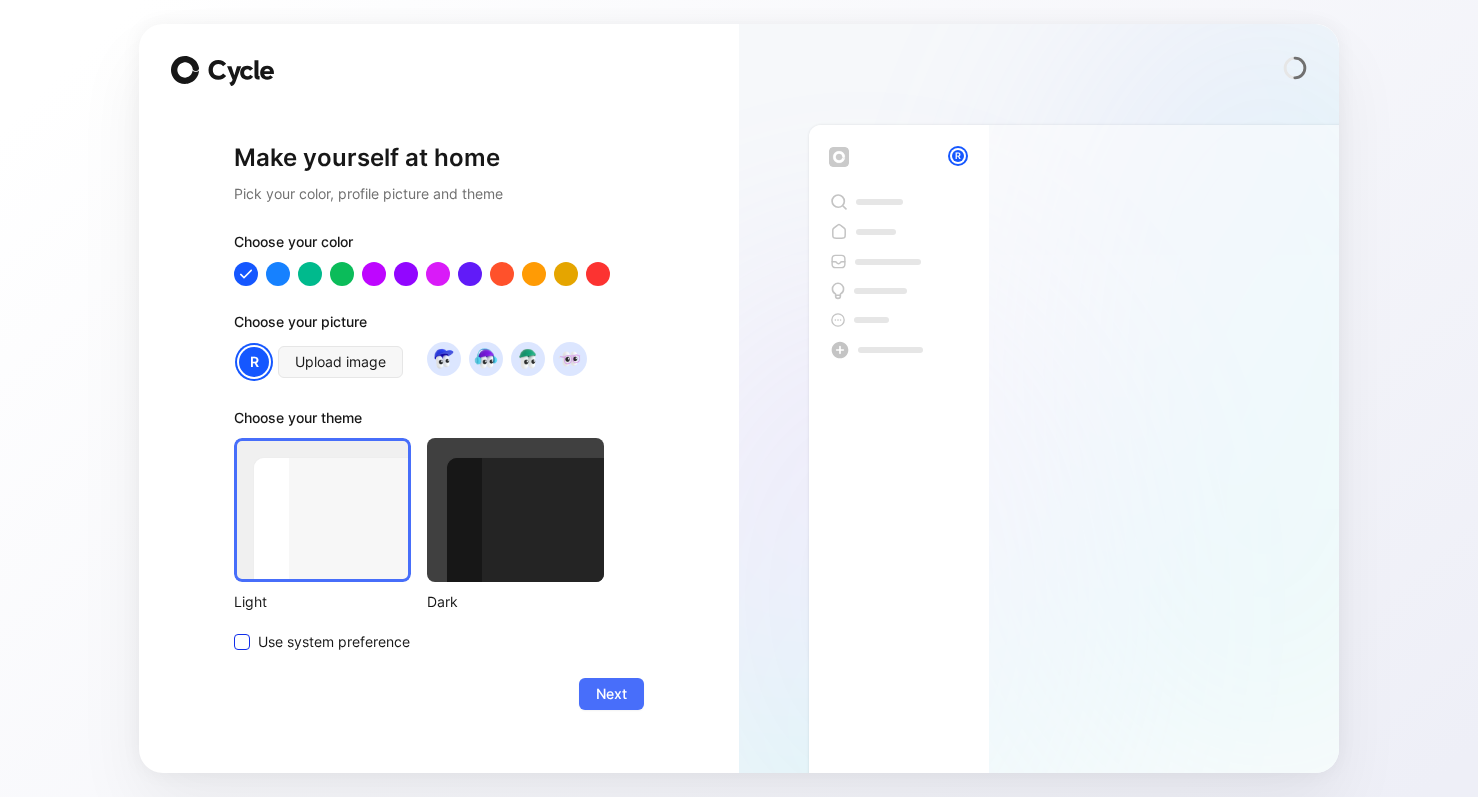 click on "Use system preference" at bounding box center [234, 630] 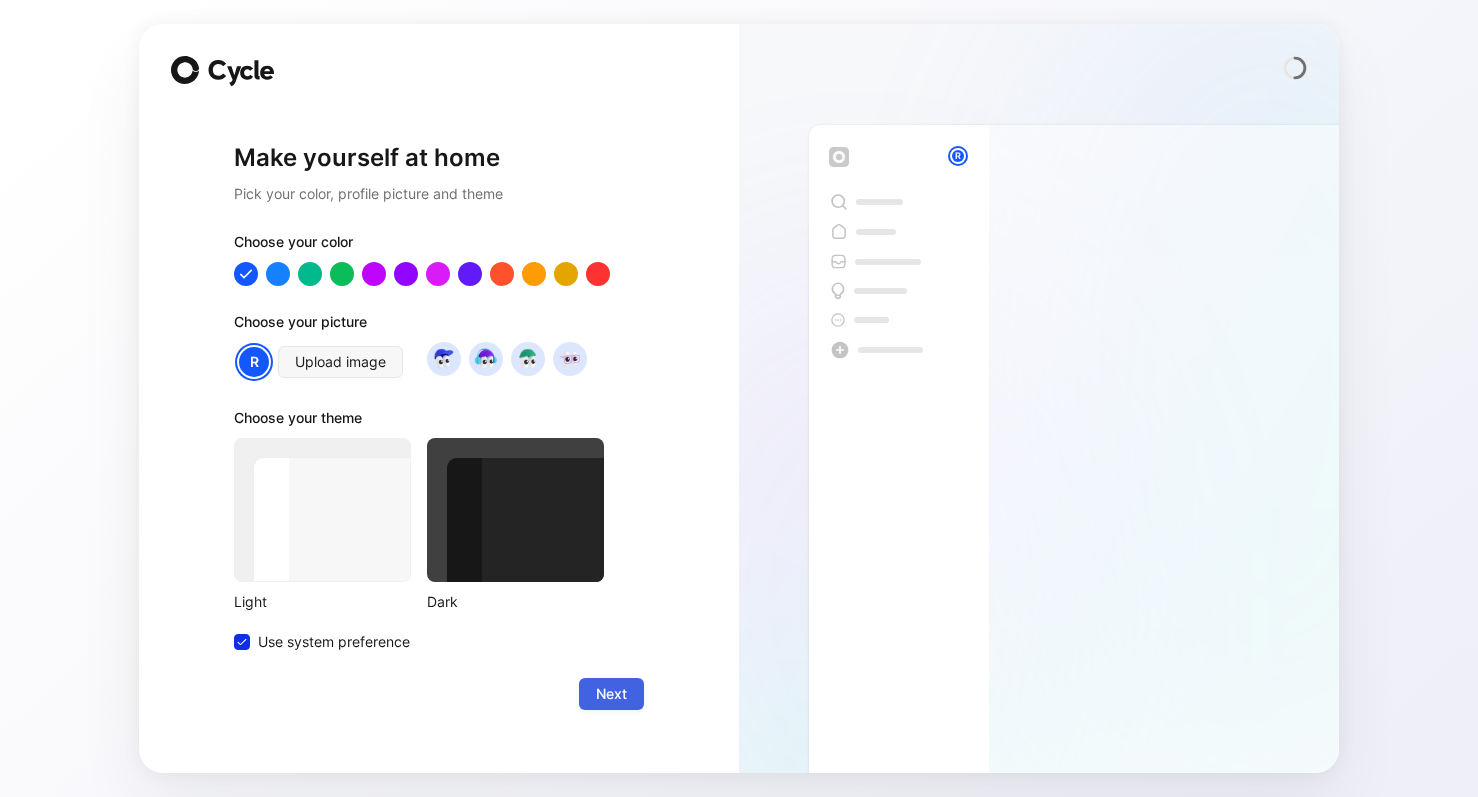 click on "Next" at bounding box center [611, 694] 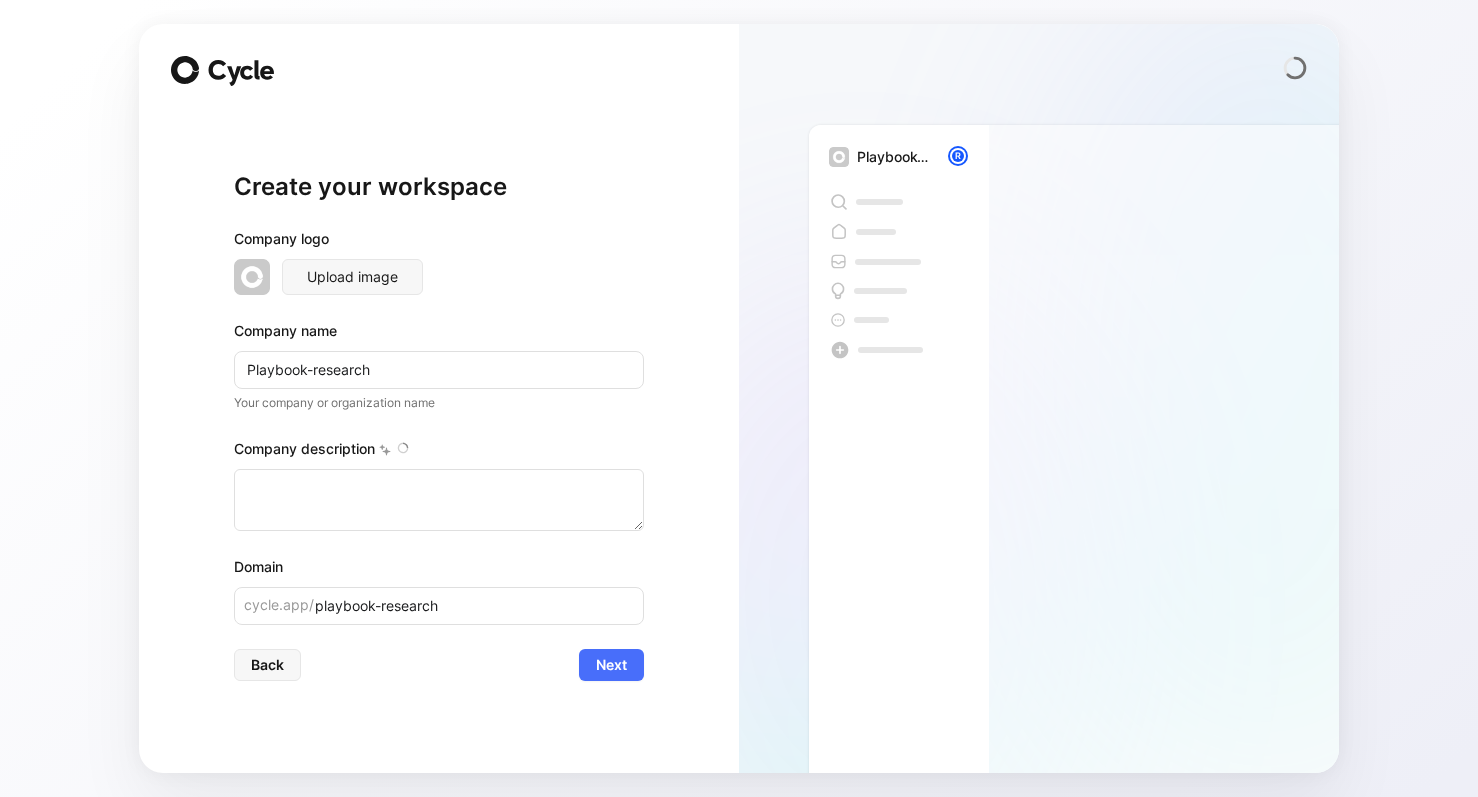 type on "Your business instincts can take you far. But a customised game plan,
reliable user insights, and professional guidance can take you even
farther. That’s where I come in. I offer research and insights playbooks
for startups, established companies, and research and design professionals." 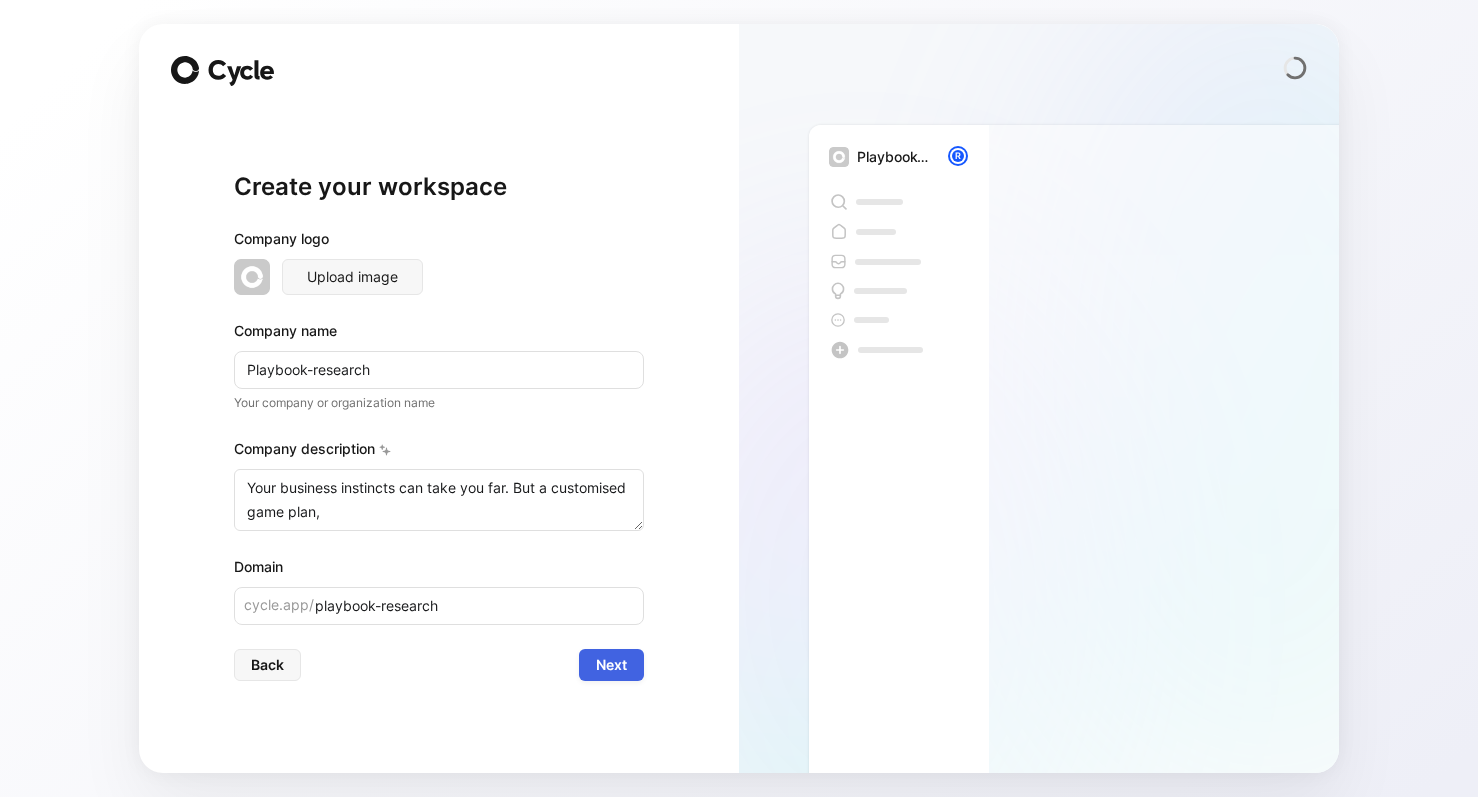 click on "Next" at bounding box center (611, 665) 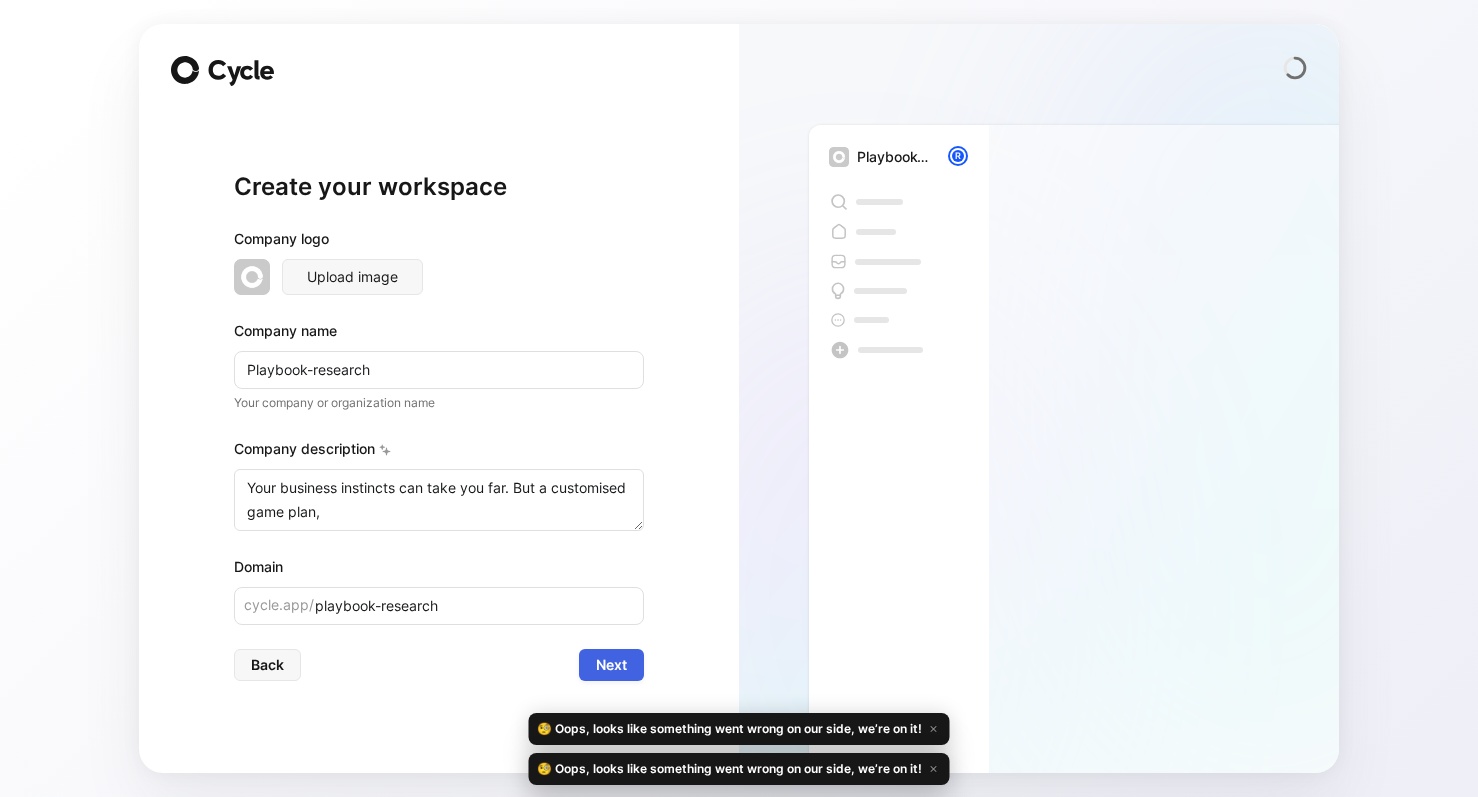 click on "Next" at bounding box center [611, 665] 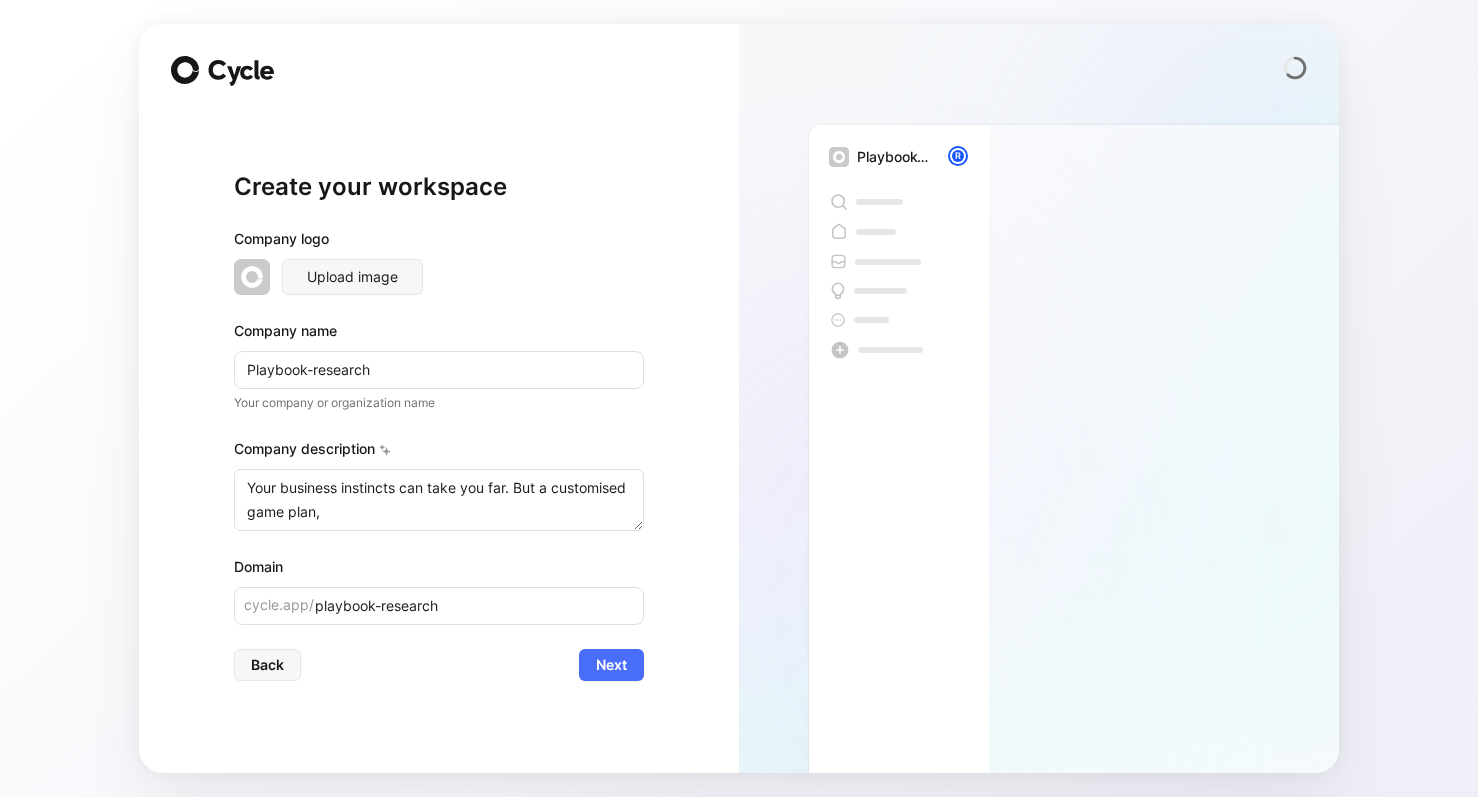 type 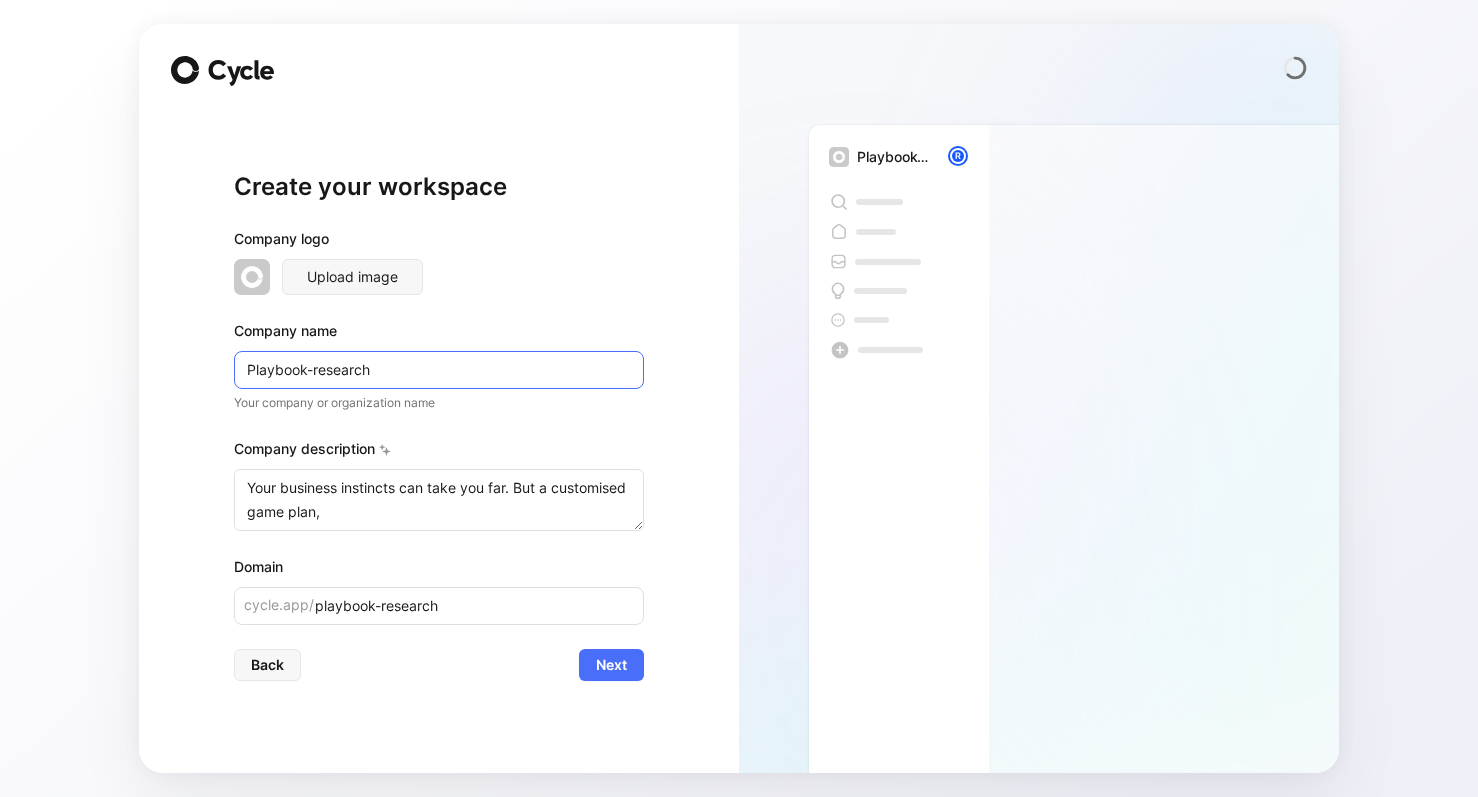 click on "Playbook-research" at bounding box center (439, 370) 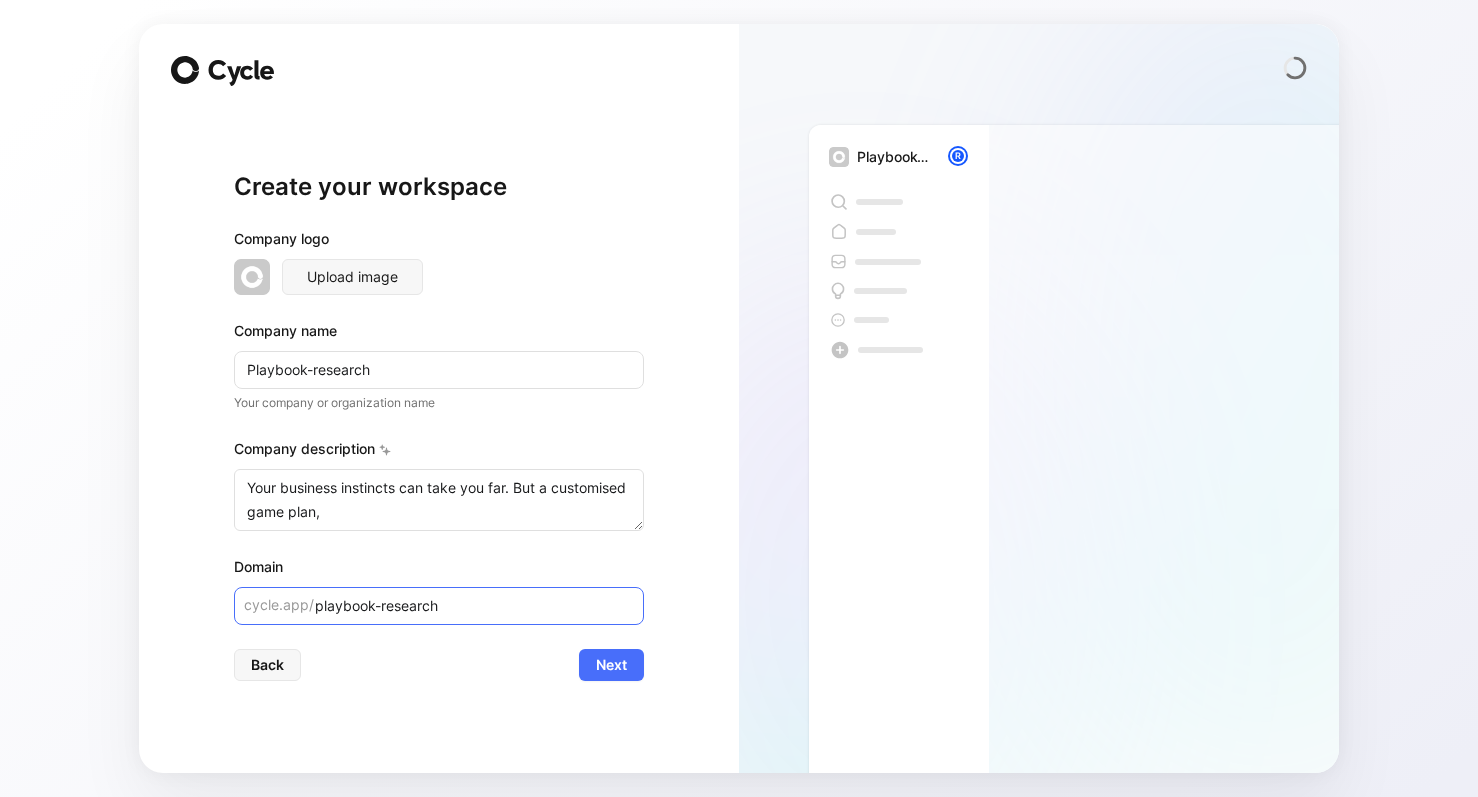 click on "playbook-research" at bounding box center [439, 606] 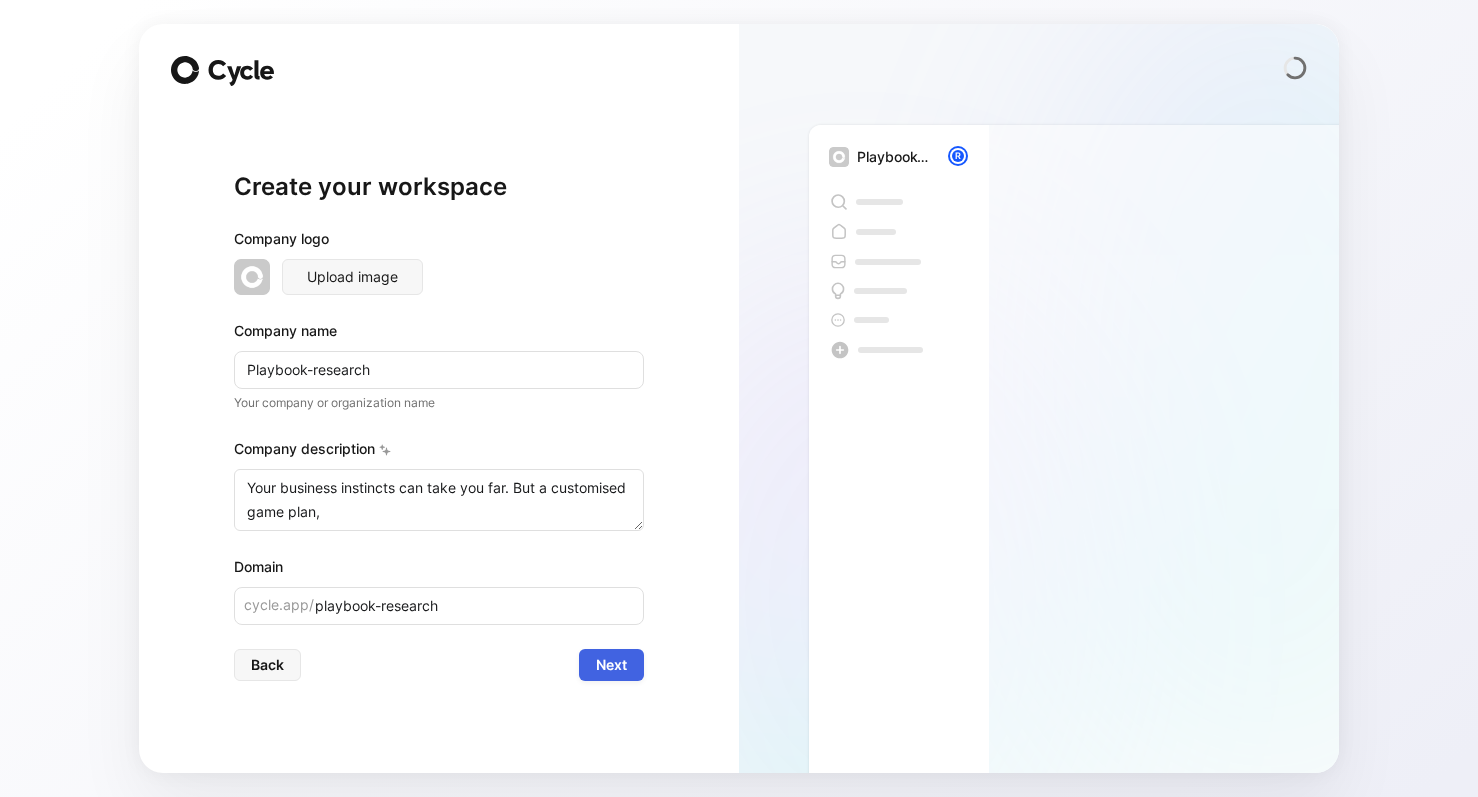 click on "Next" at bounding box center [611, 665] 